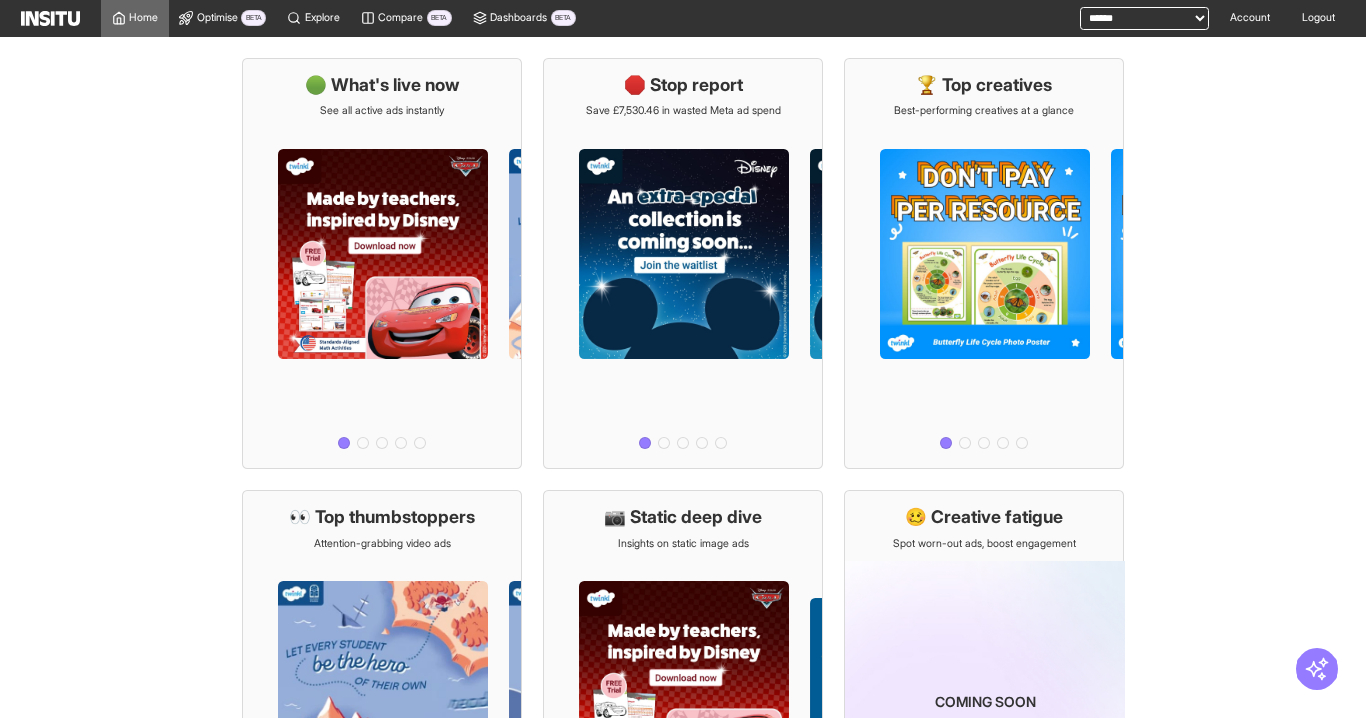 scroll, scrollTop: 0, scrollLeft: 0, axis: both 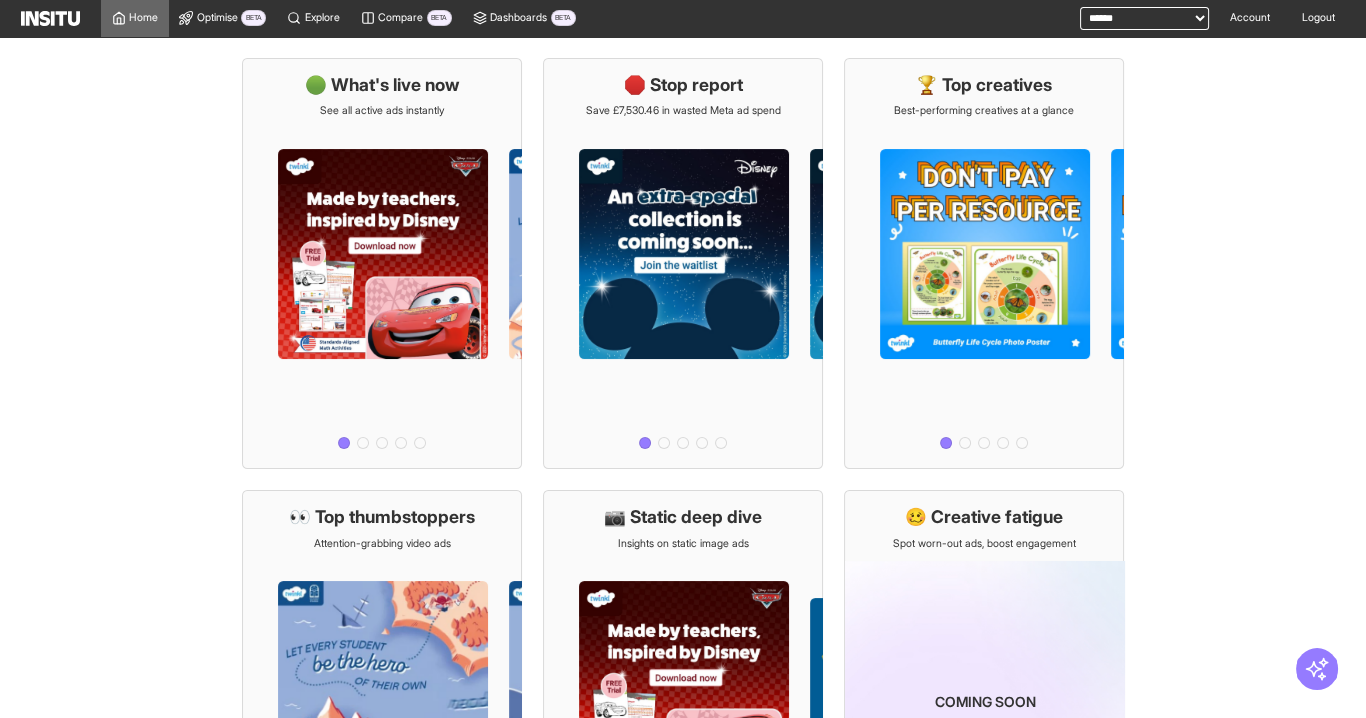 select on "**********" 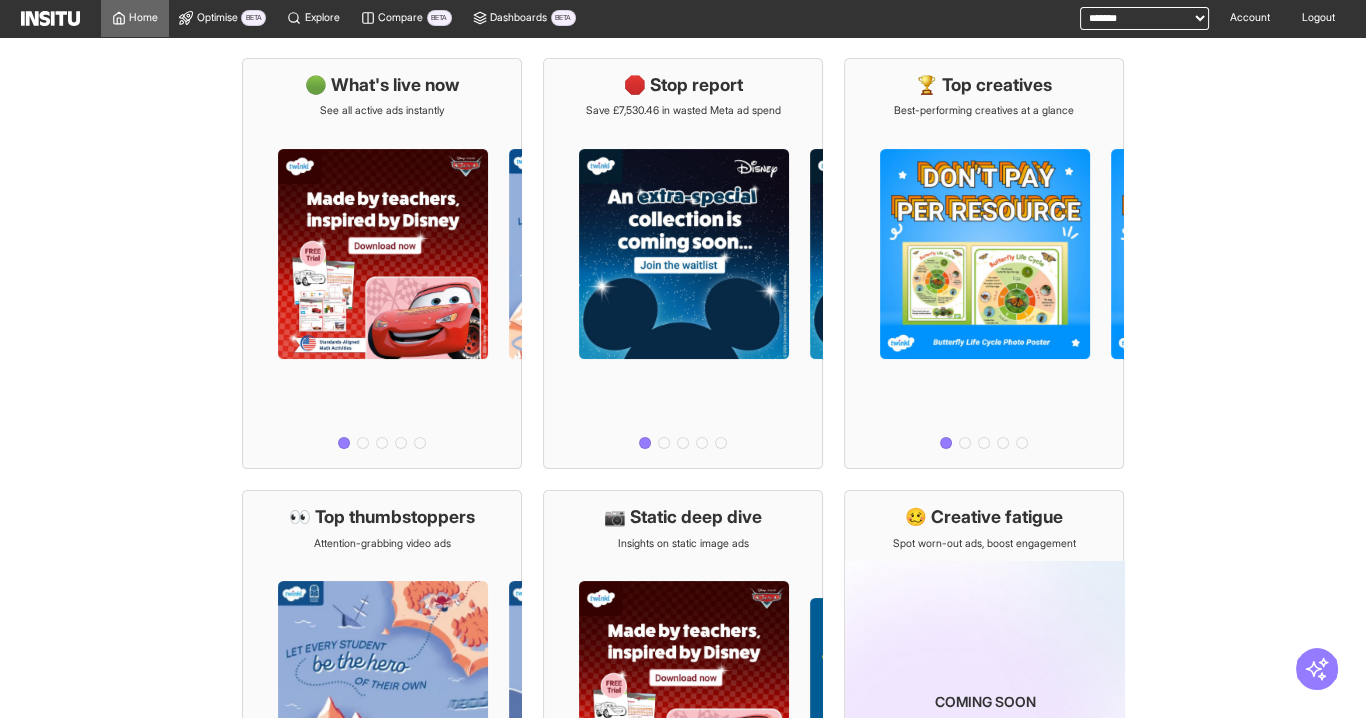 click on "**********" at bounding box center (1144, 18) 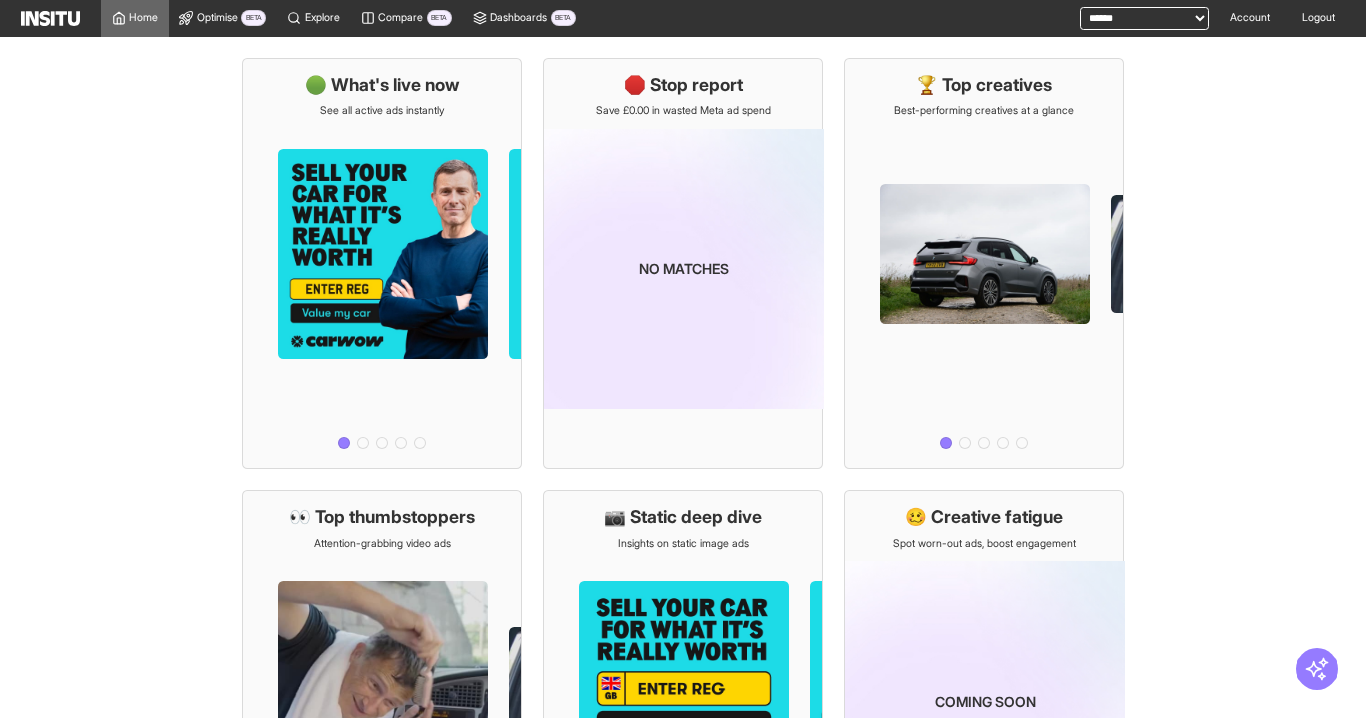 scroll, scrollTop: 0, scrollLeft: 0, axis: both 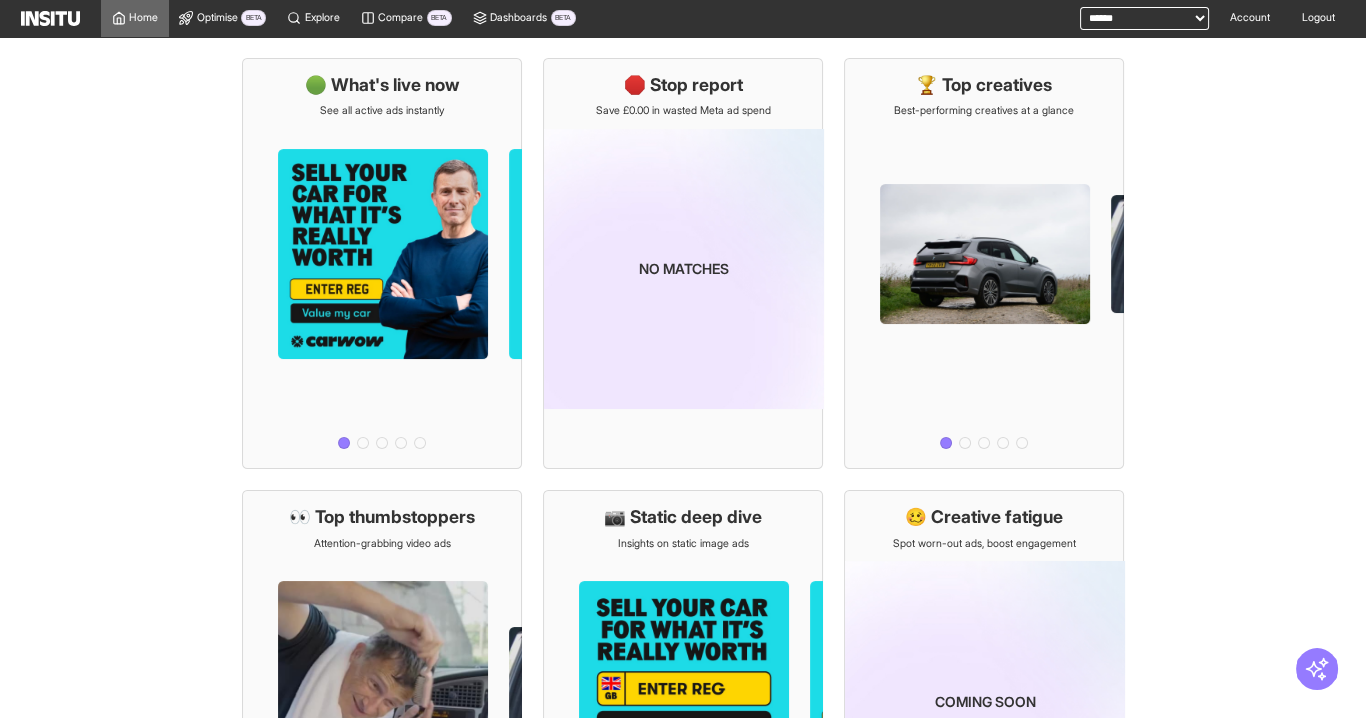 click 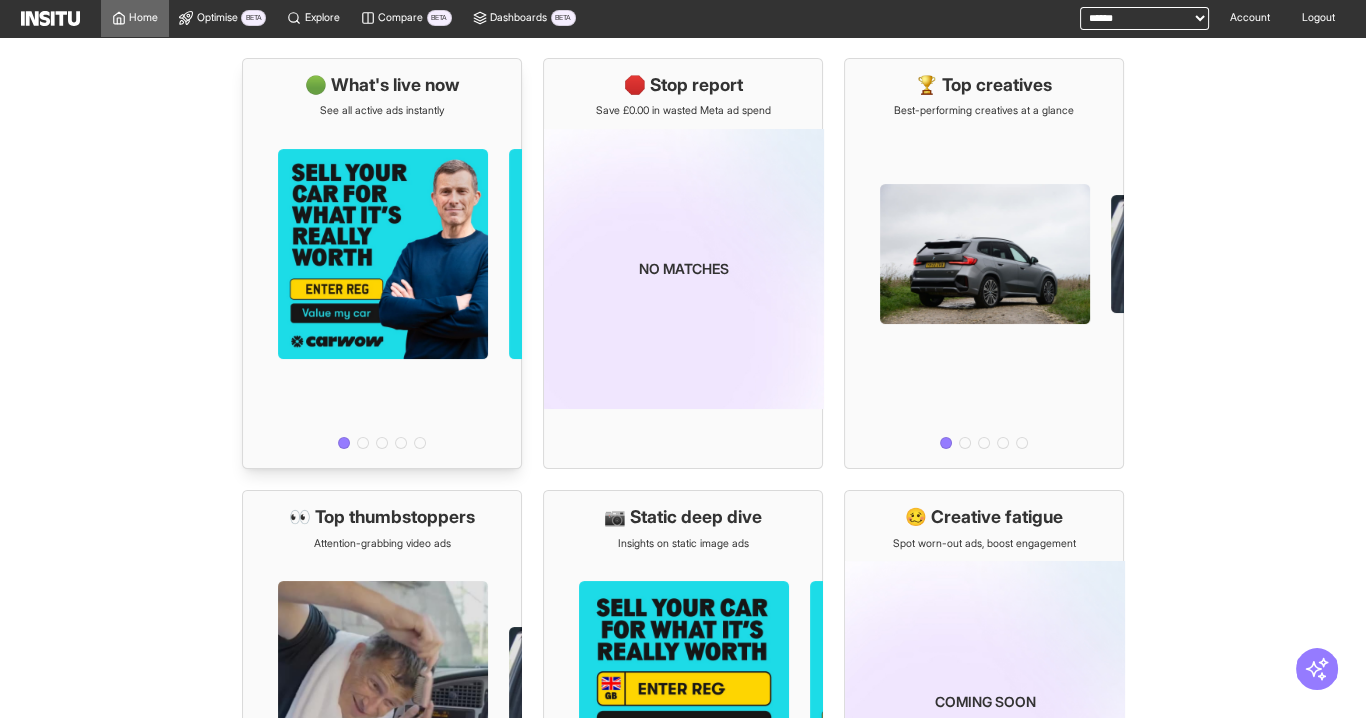 select on "**" 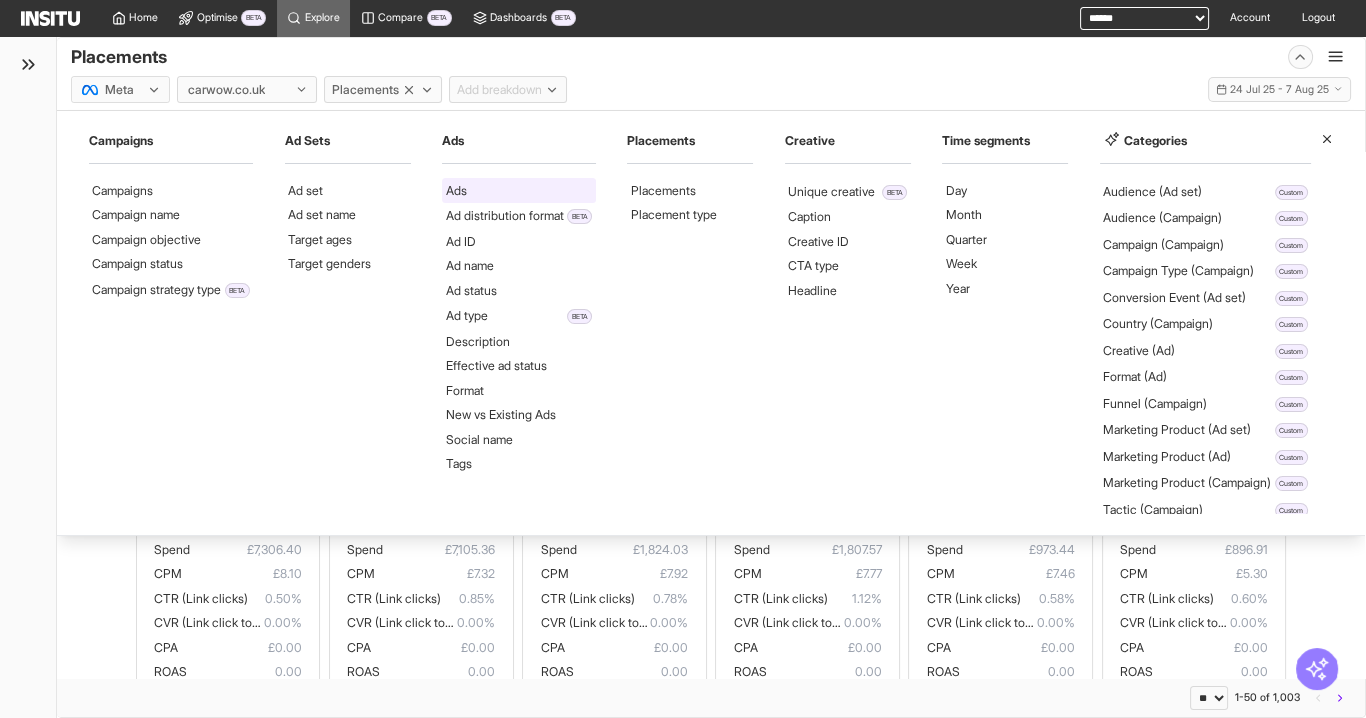click on "Ads" at bounding box center (519, 190) 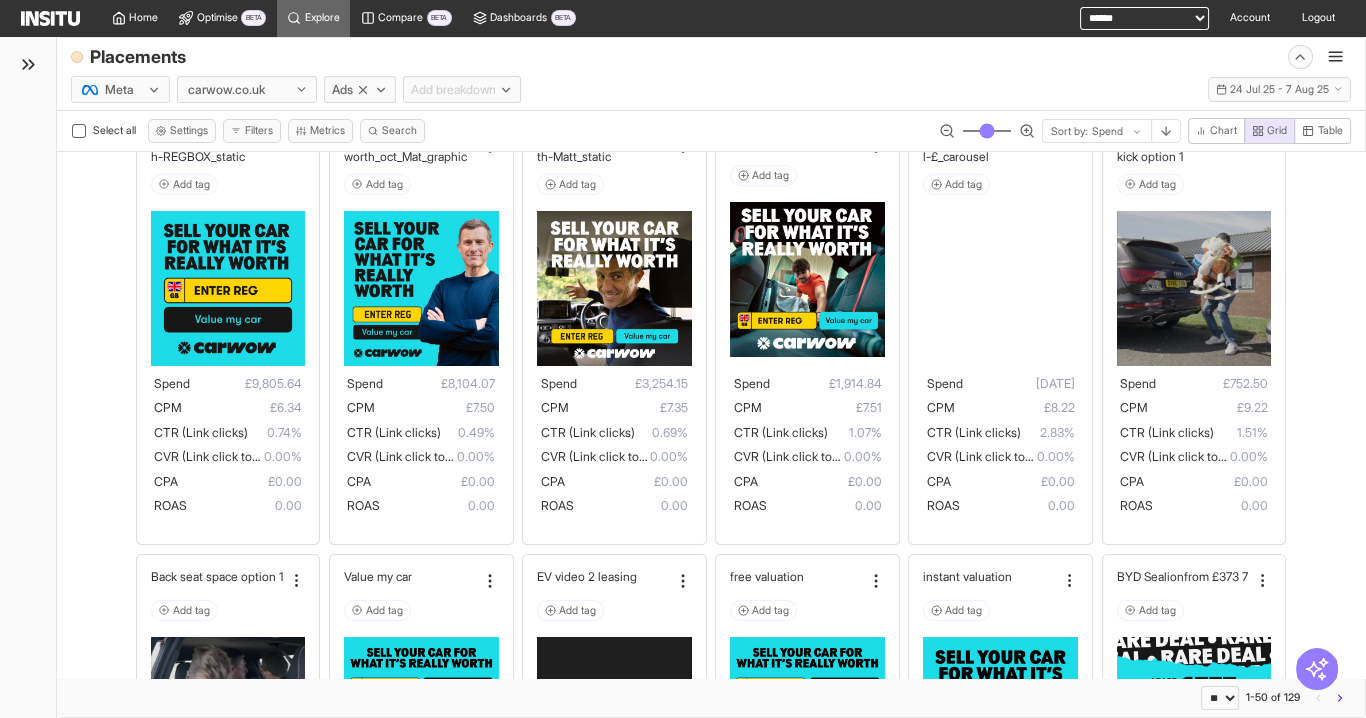scroll, scrollTop: 0, scrollLeft: 0, axis: both 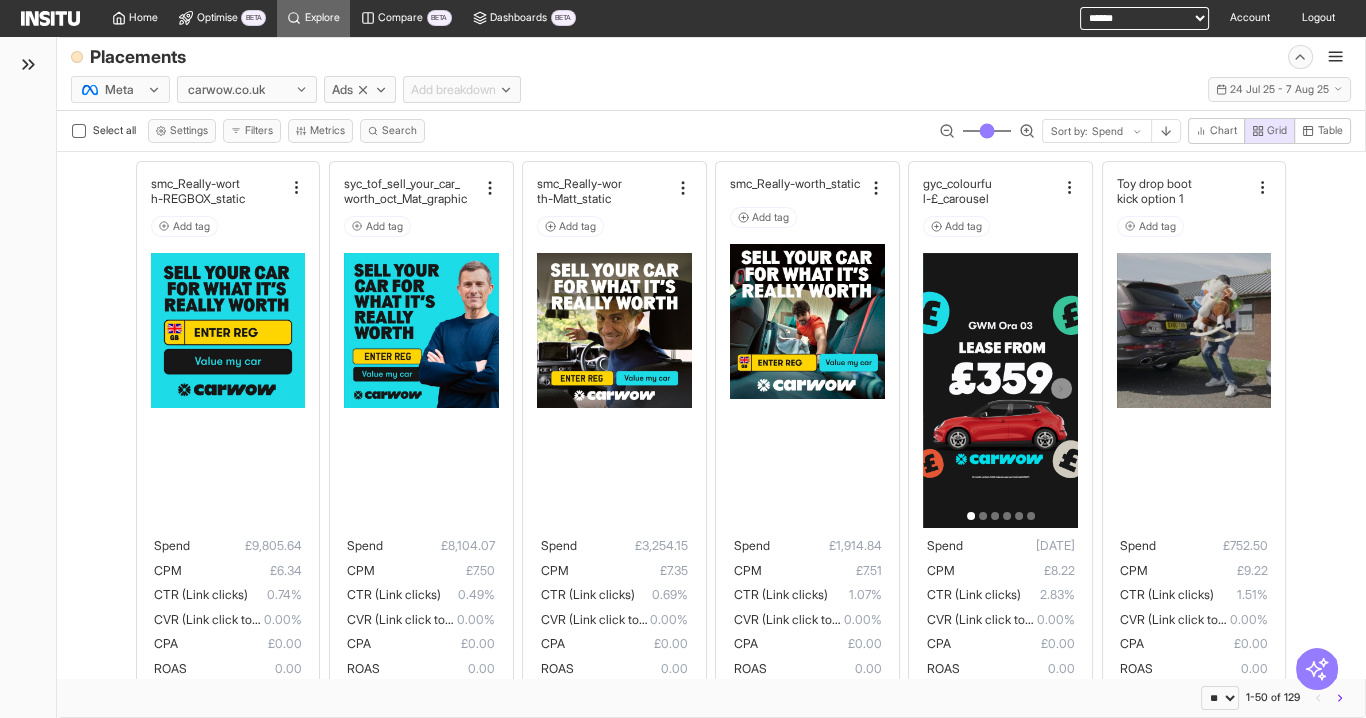 click on "[MONTH] [DATE] - [MONTH] [DATE], [YEAR] [DATE] [YEAR] - [DATE] [YEAR]" at bounding box center [711, 110] 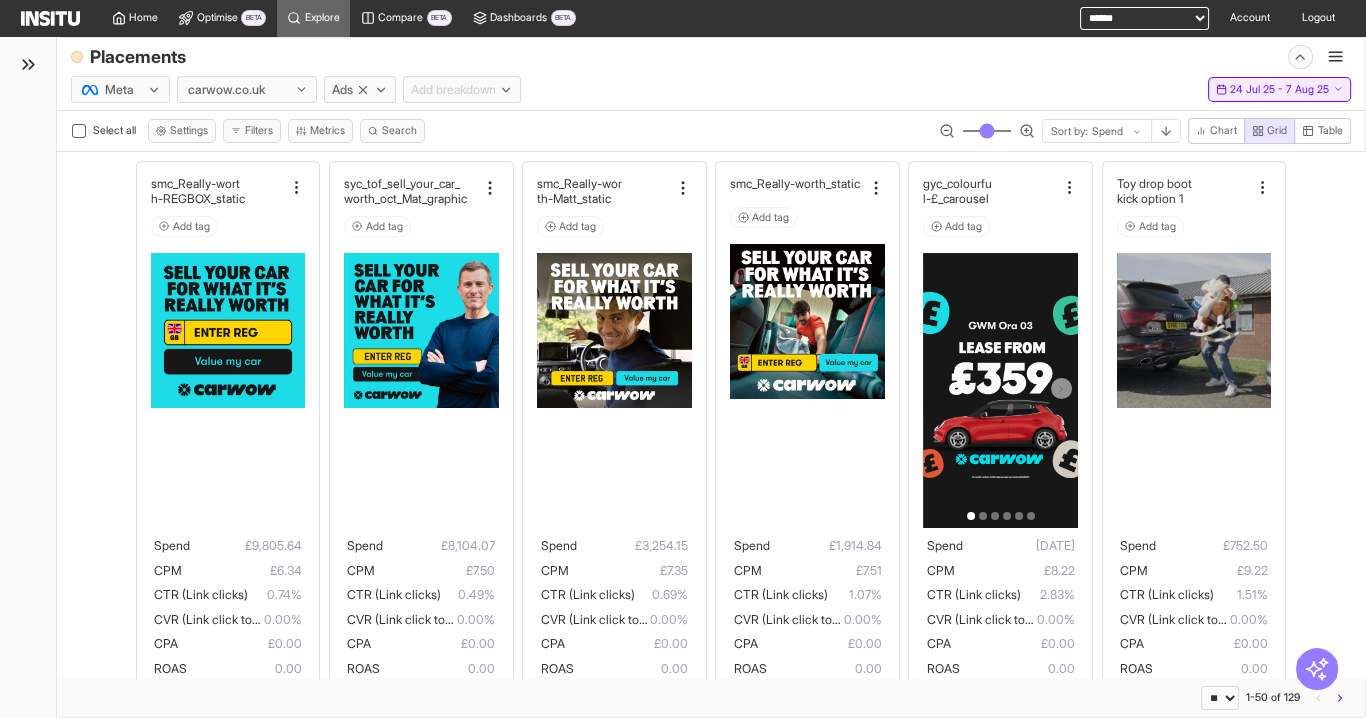 click on "24 Jul 25 - 7 Aug 25" at bounding box center [1279, 90] 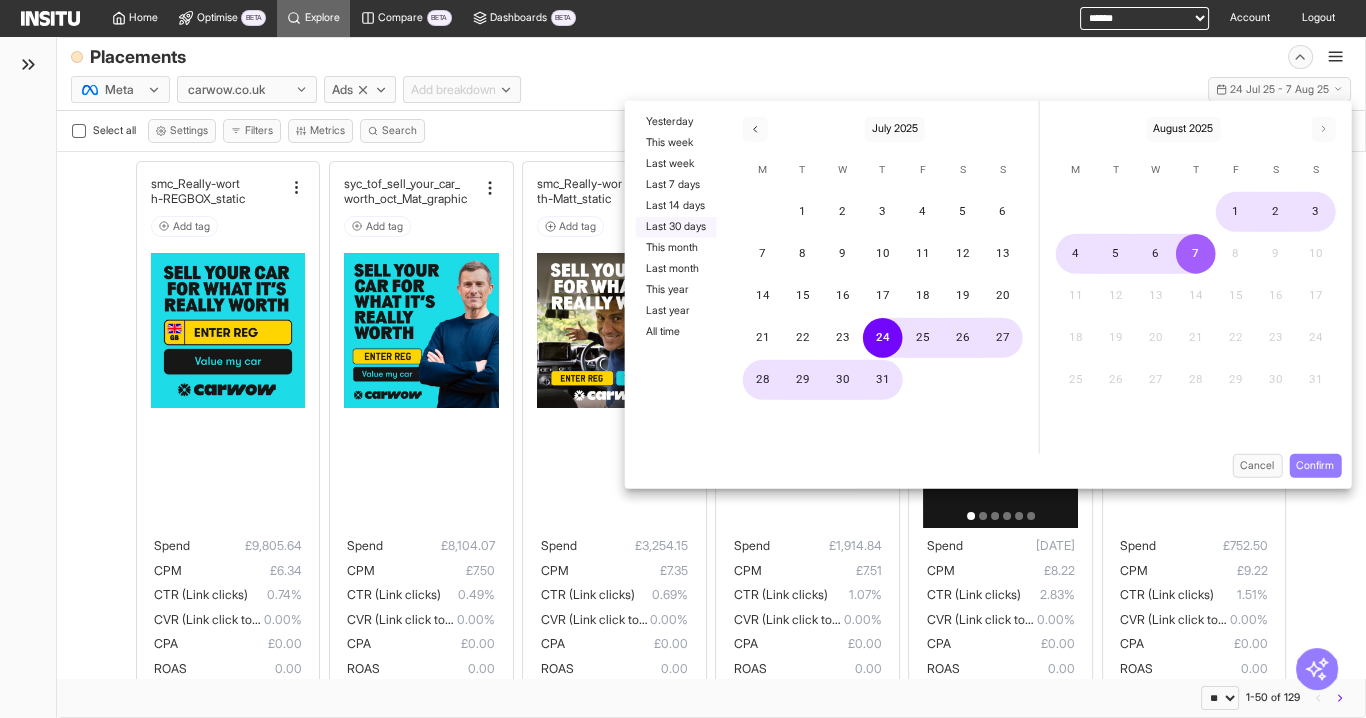 click on "Last 30 days" at bounding box center (675, 226) 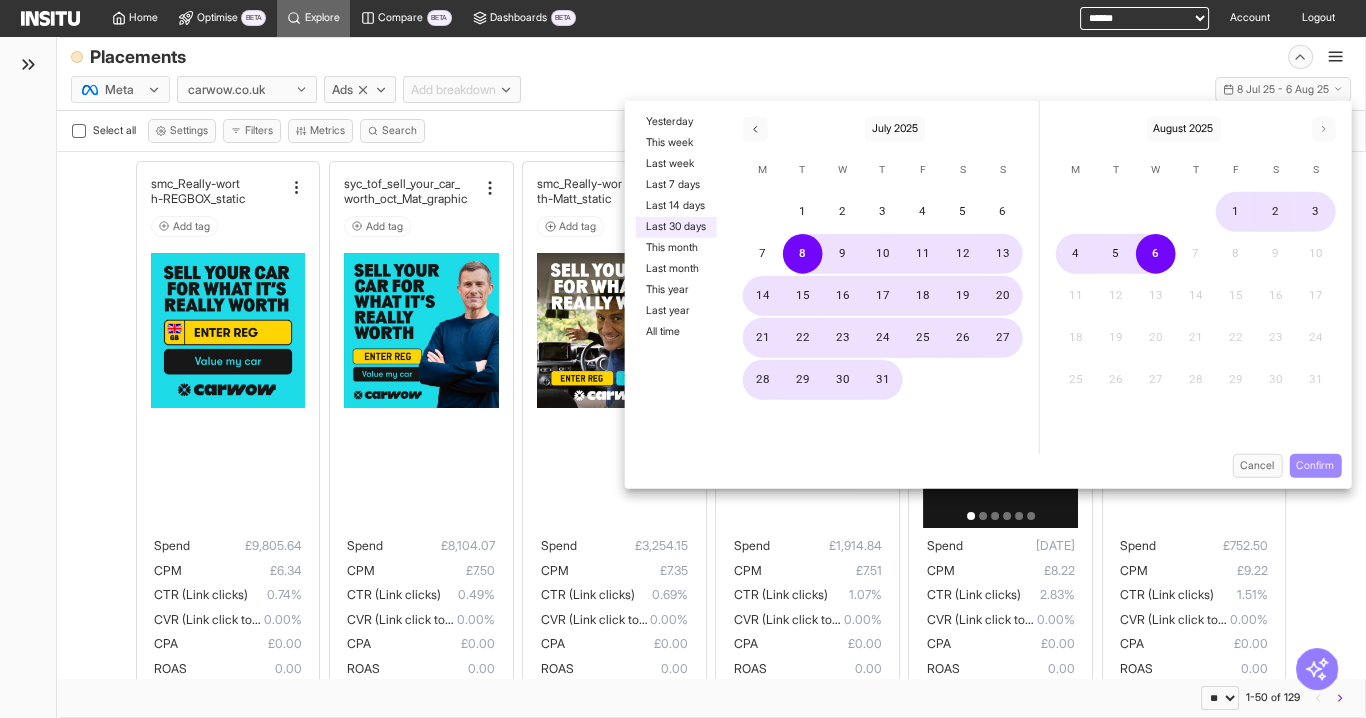 click on "Confirm" at bounding box center [1315, 465] 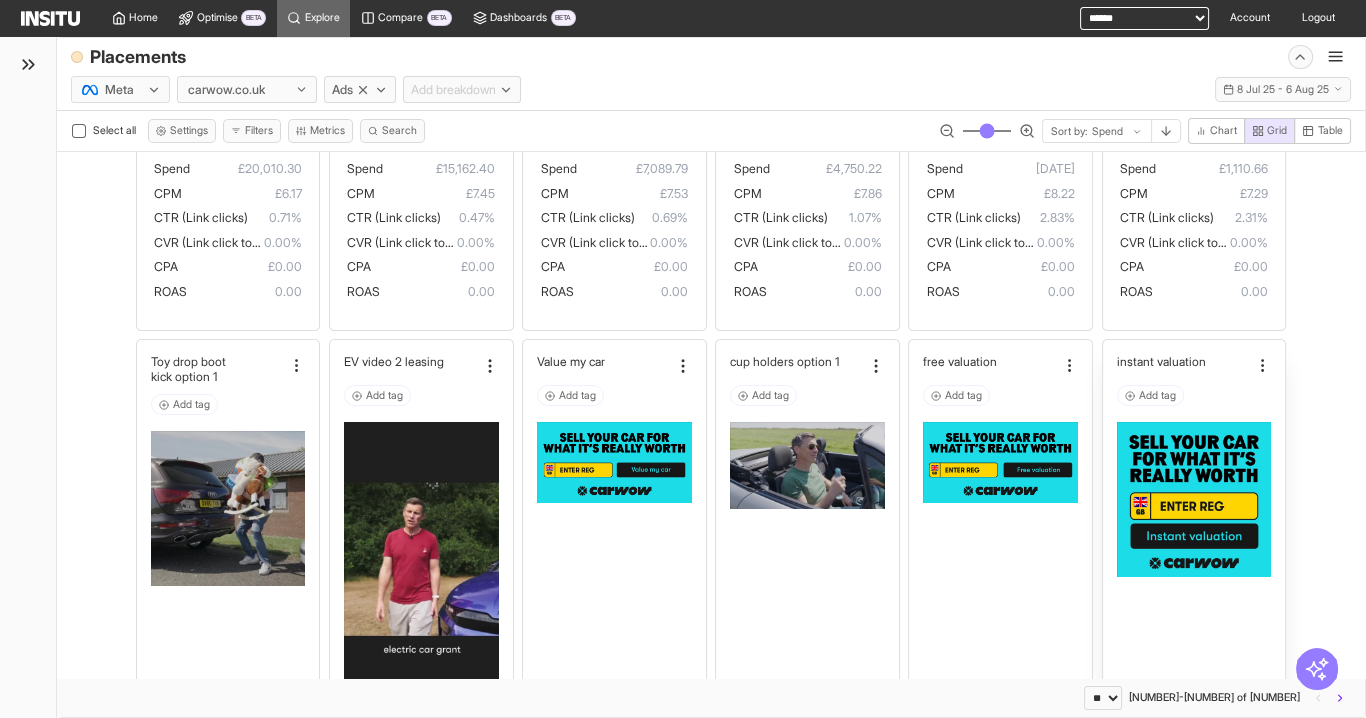 scroll, scrollTop: 0, scrollLeft: 0, axis: both 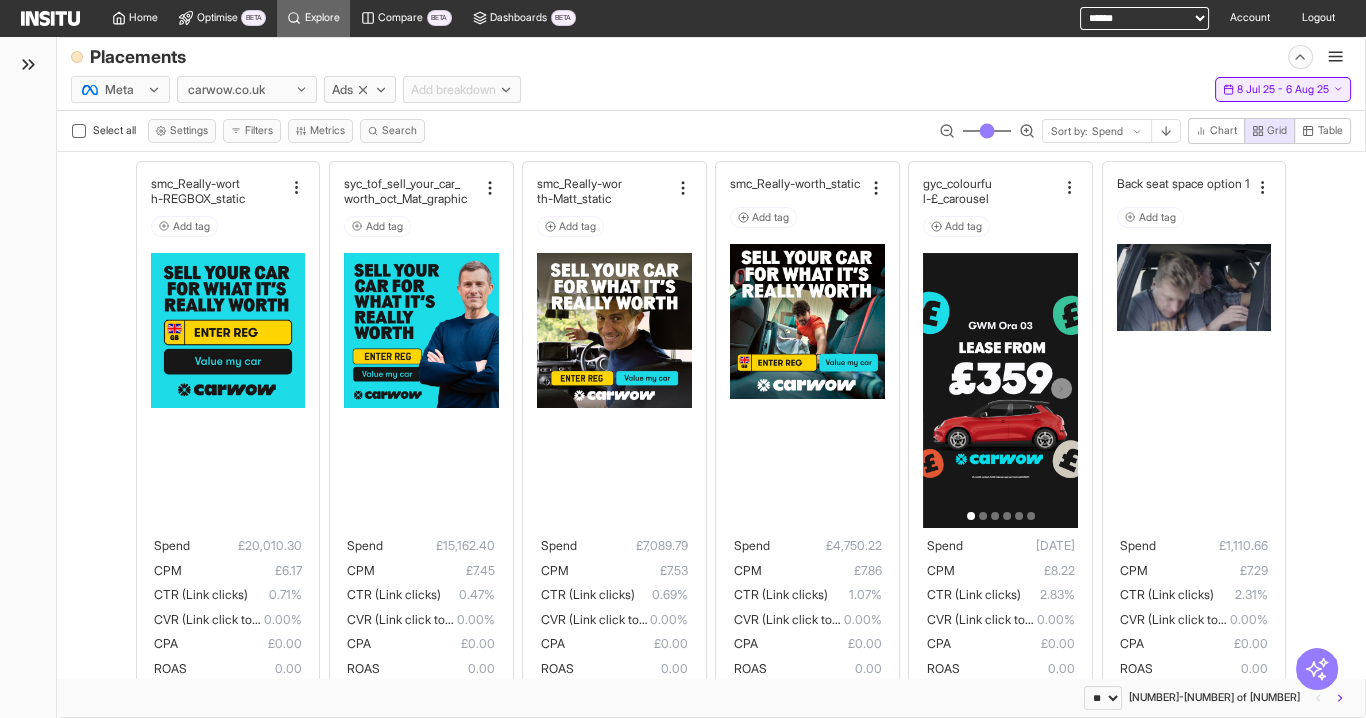 click on "Last 30 days - Tue 8 Jul - Wed 6 Aug, 2025 8 Jul 25 - 6 Aug 25" at bounding box center (1283, 89) 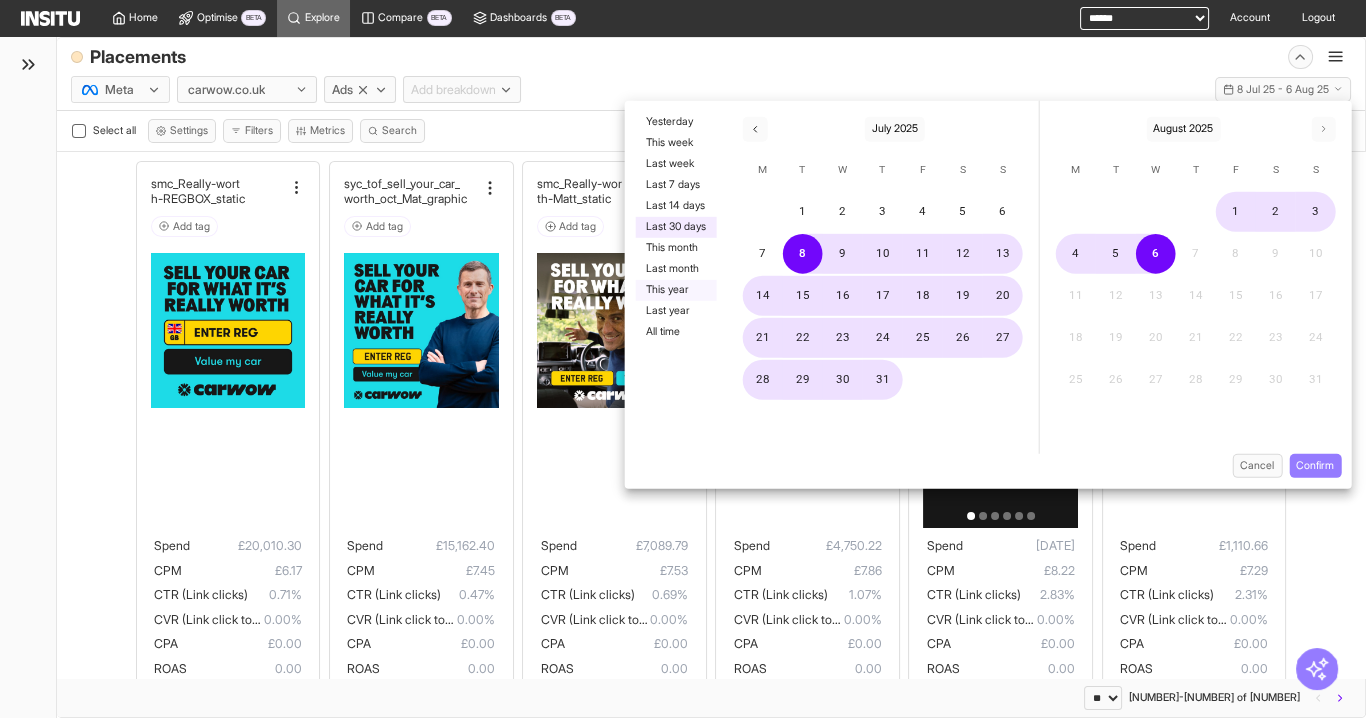 click on "This year" at bounding box center [675, 289] 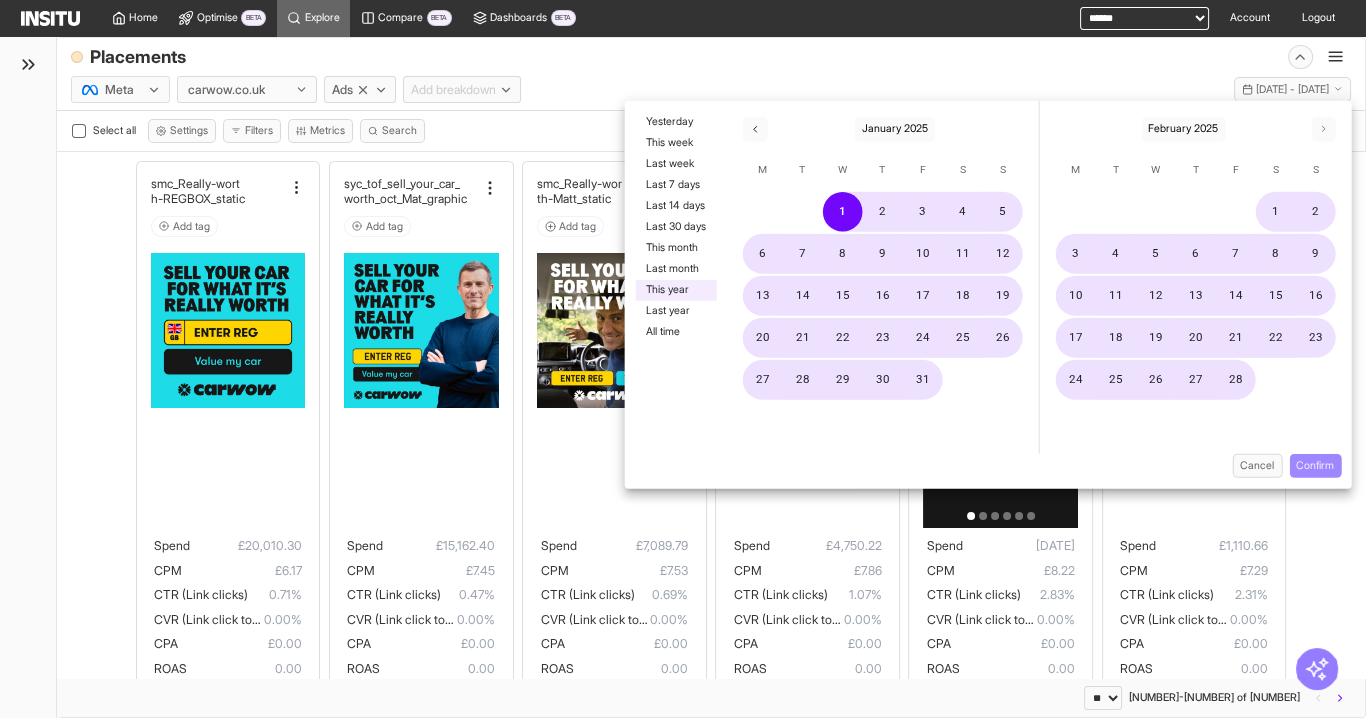 click on "Confirm" at bounding box center [1315, 465] 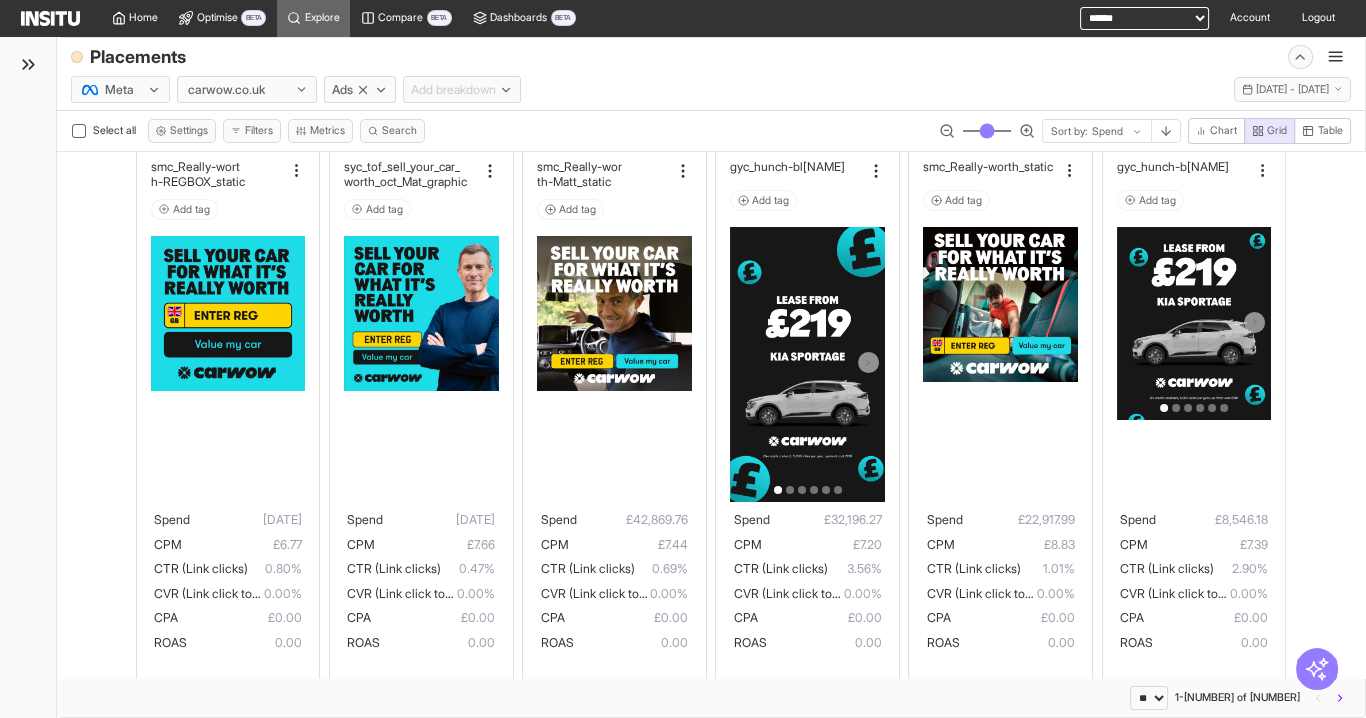 scroll, scrollTop: 0, scrollLeft: 0, axis: both 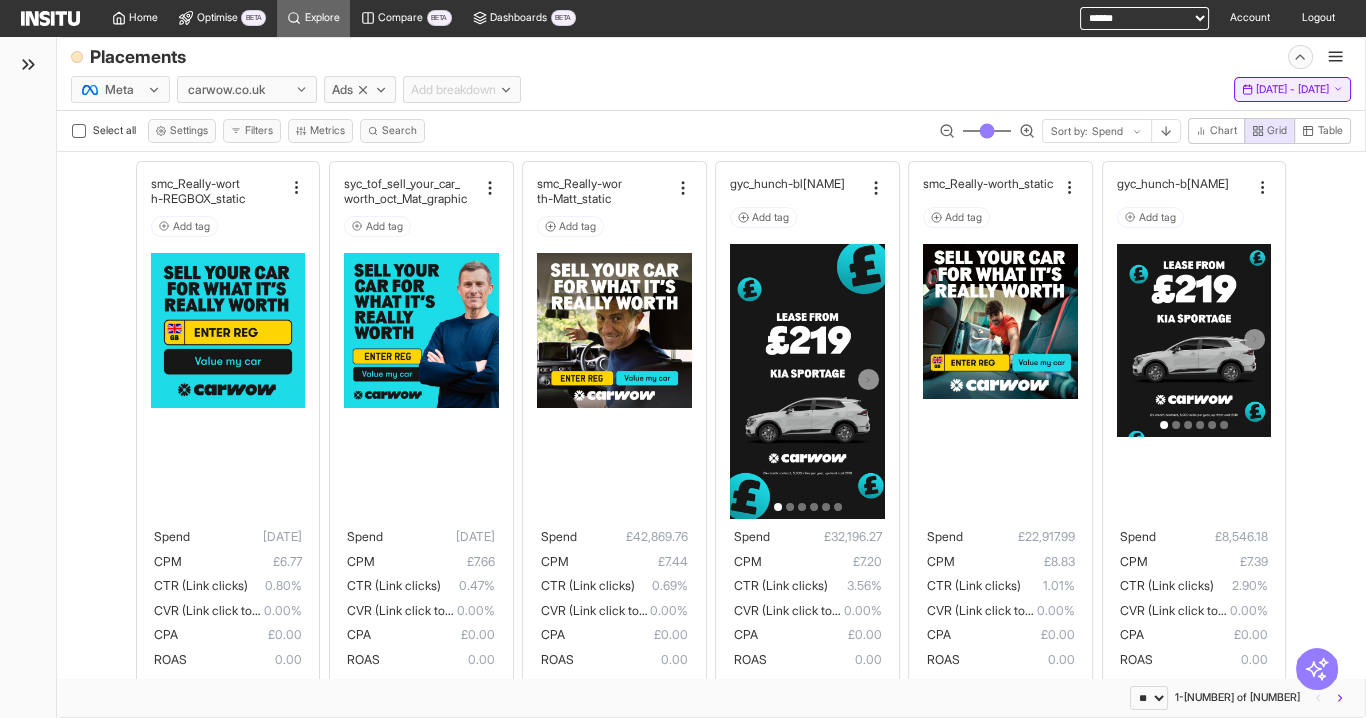 click on "[DATE] - [DATE]" at bounding box center [1292, 90] 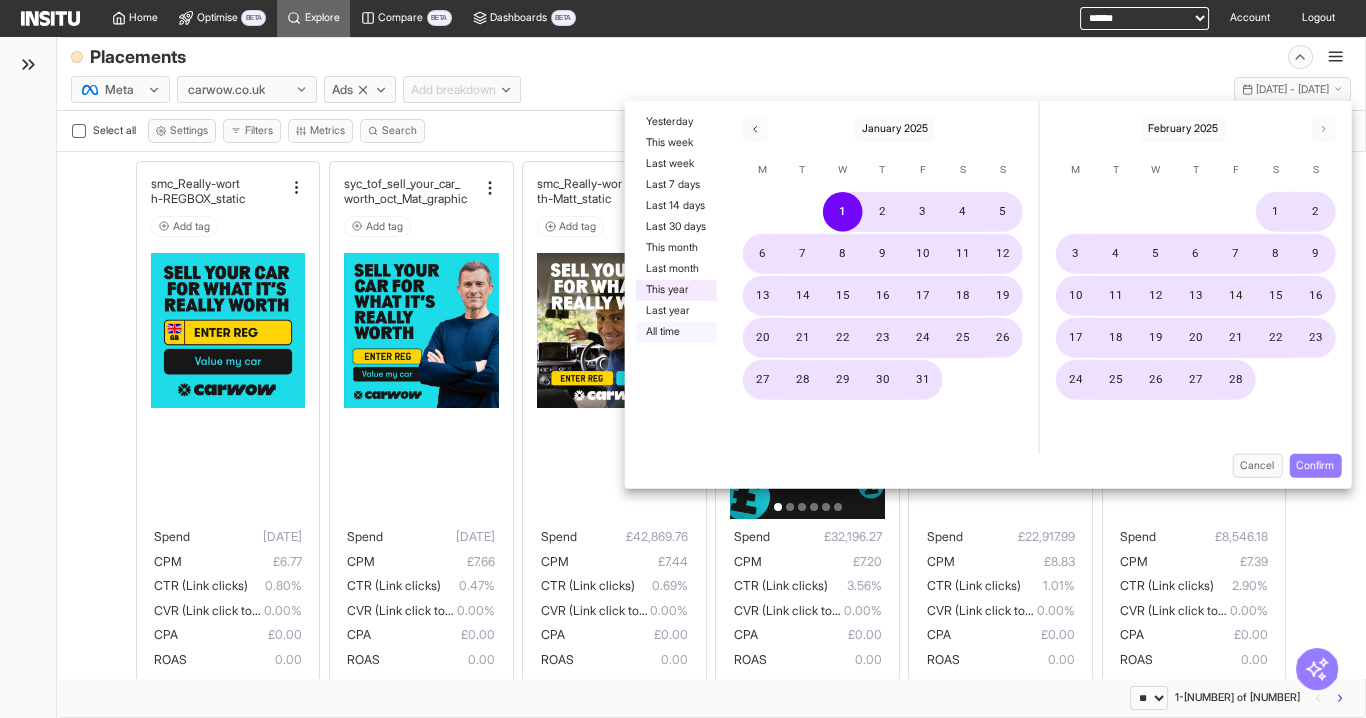 click on "All time" at bounding box center (675, 331) 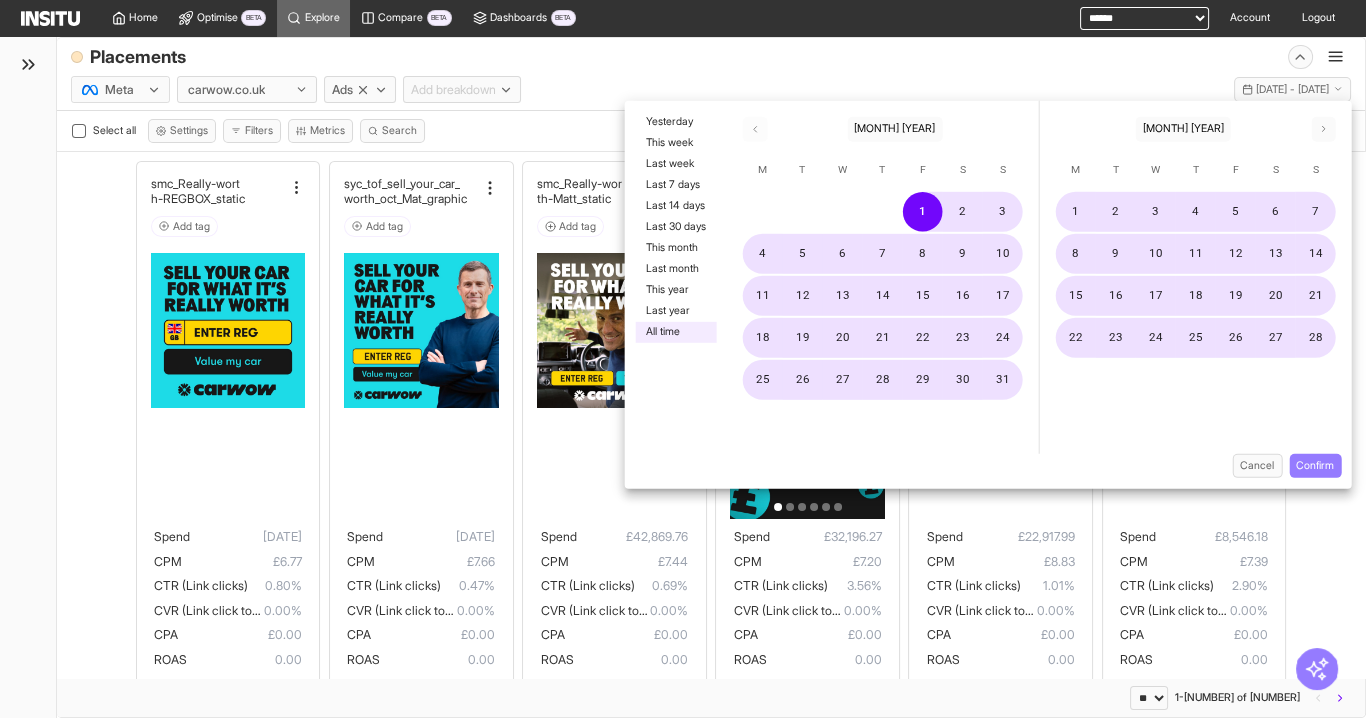 click on "Cancel Confirm" at bounding box center [988, 470] 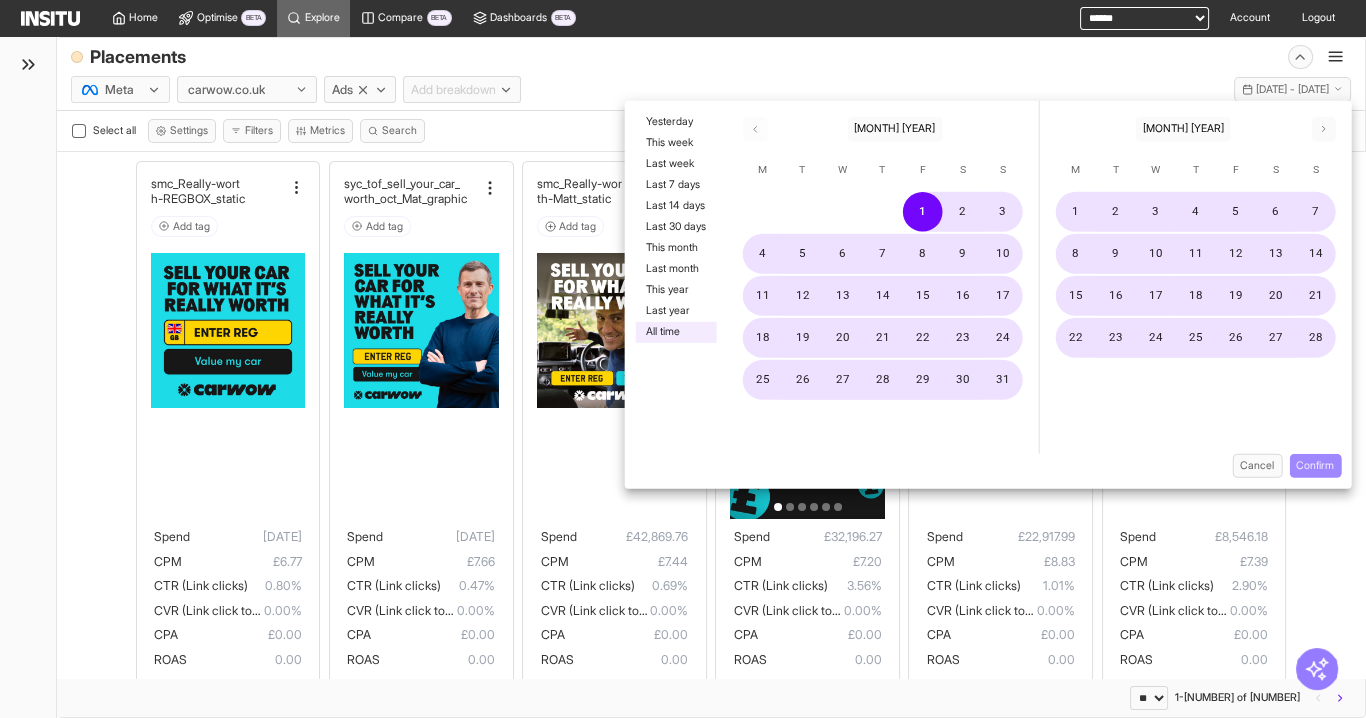 click on "Confirm" at bounding box center [1315, 465] 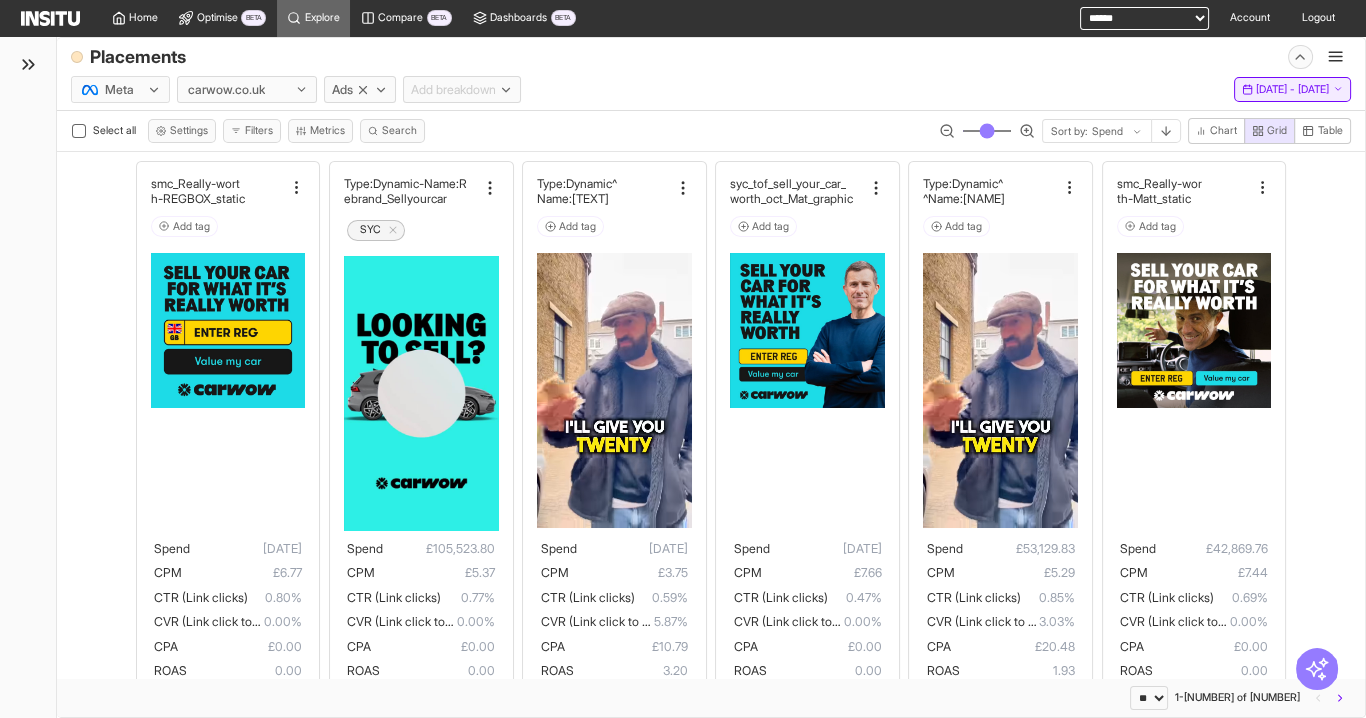 click on "[DATE] - [DATE]" at bounding box center [1292, 90] 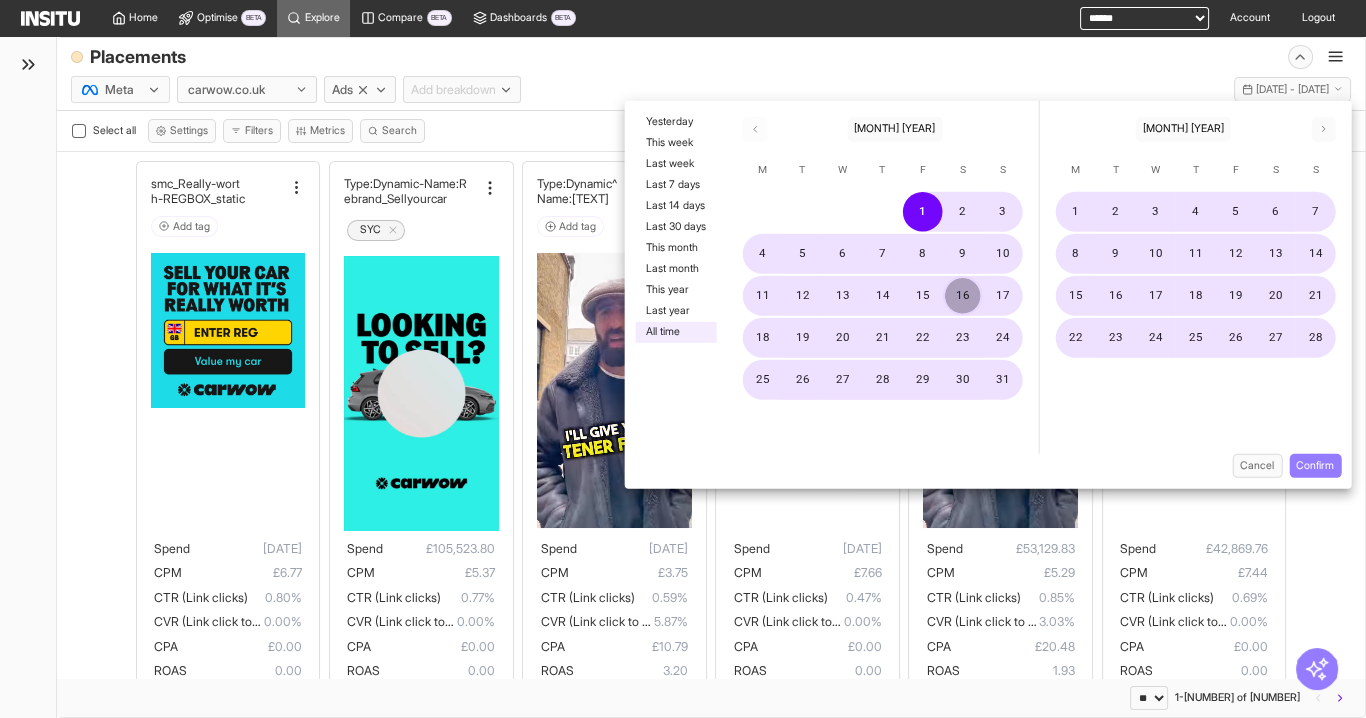 click on "16" at bounding box center [963, 296] 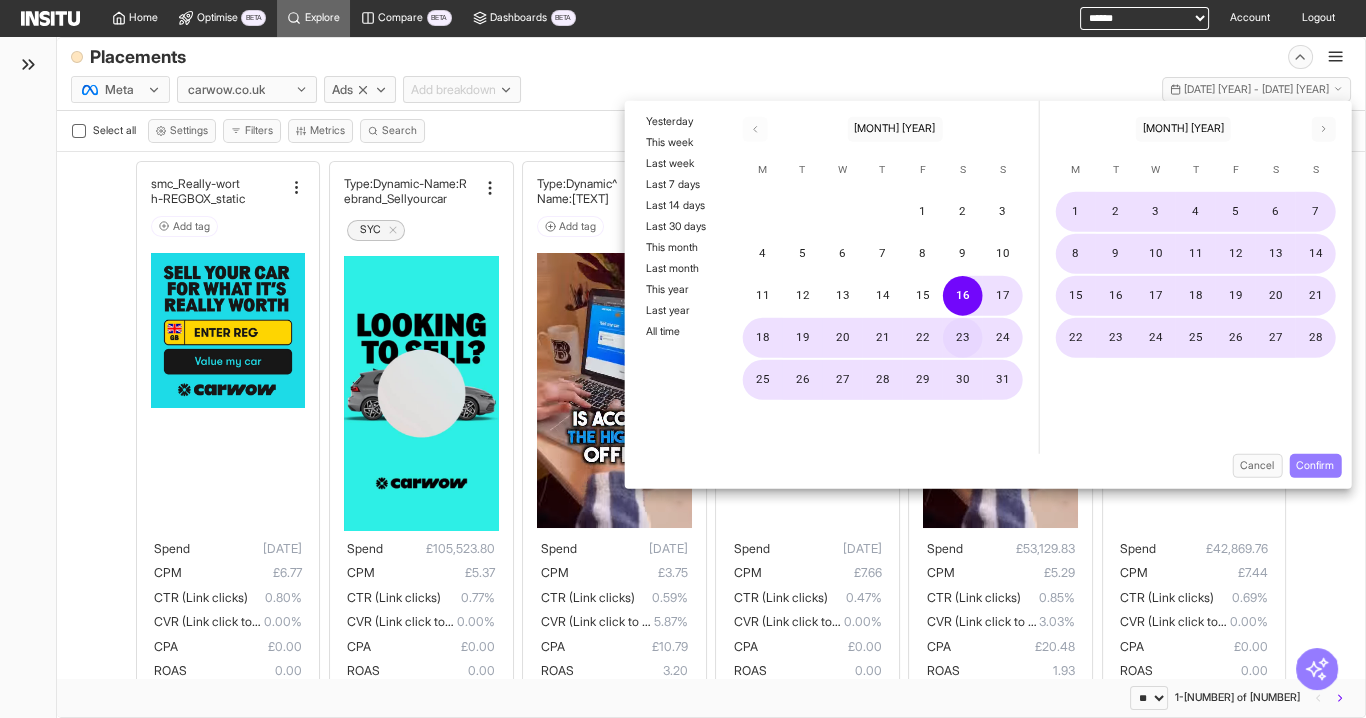 click on "23" at bounding box center (963, 338) 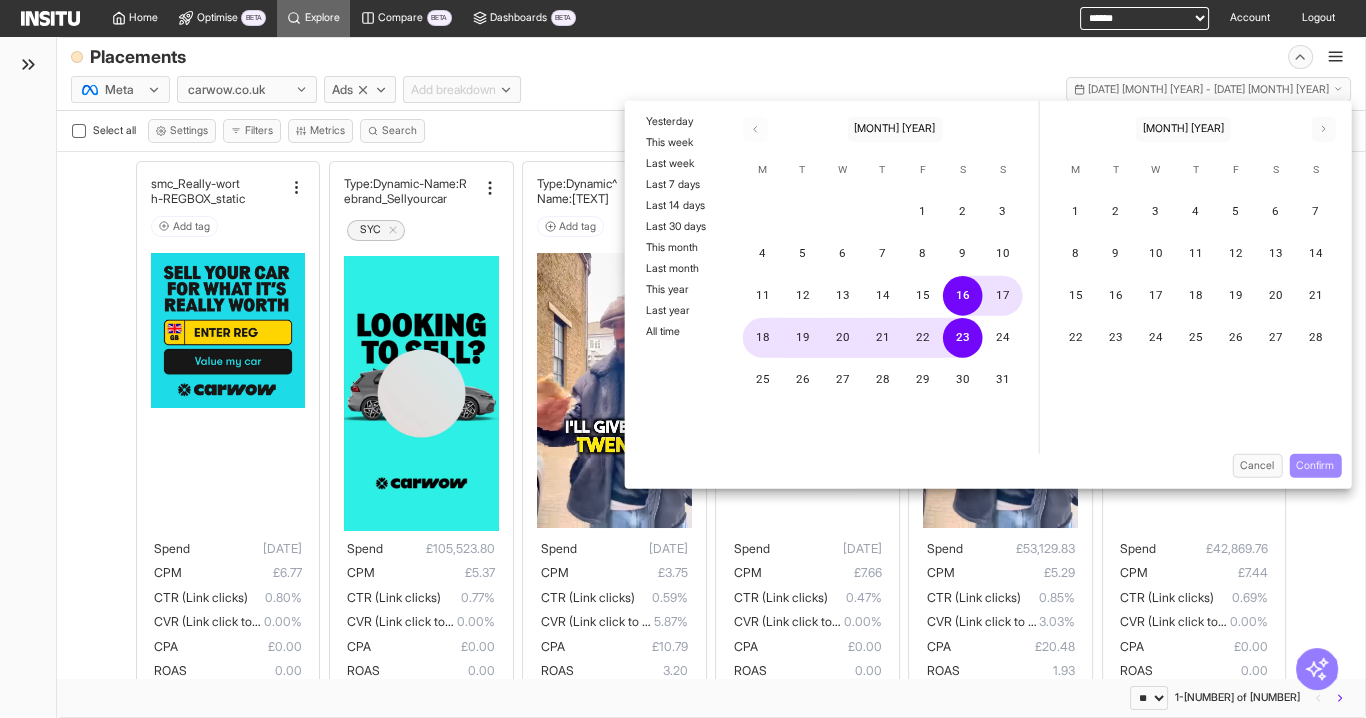 click on "[MONTH] [YEAR] [MONTH] [YEAR]" at bounding box center [988, 295] 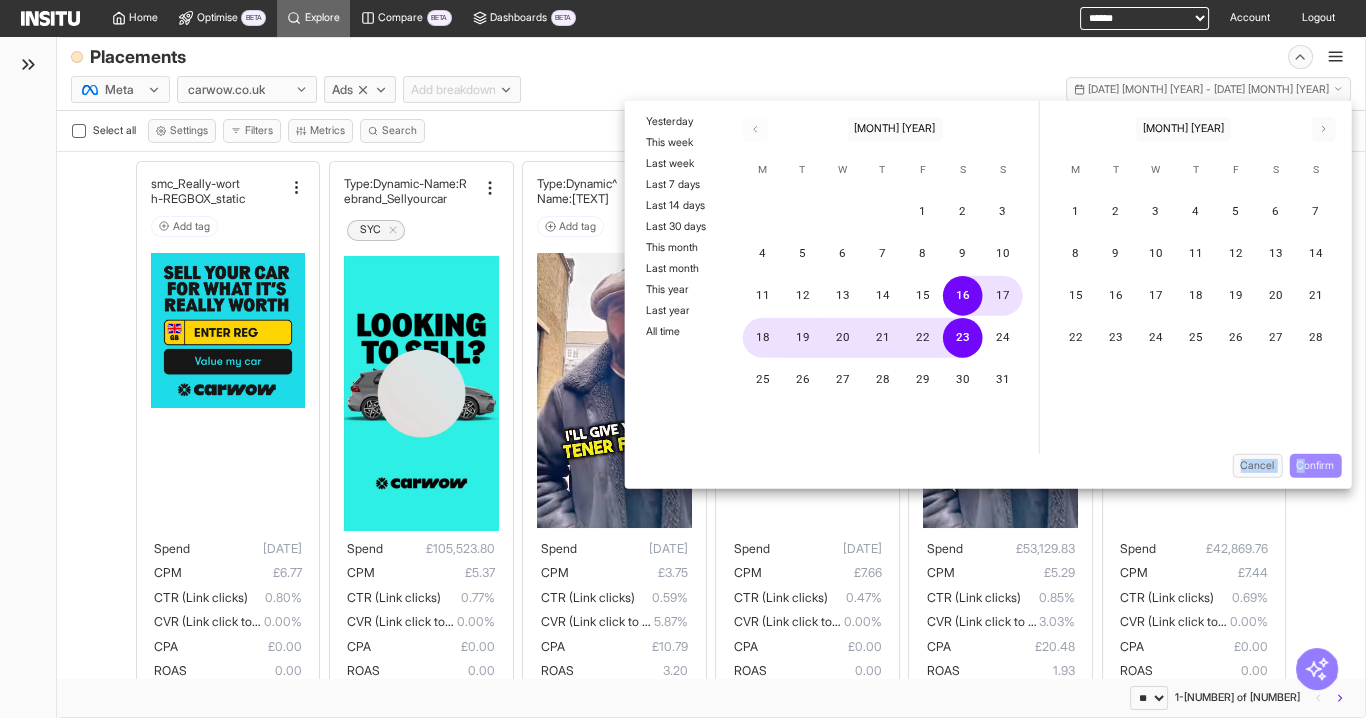 click on "Confirm" at bounding box center [1315, 465] 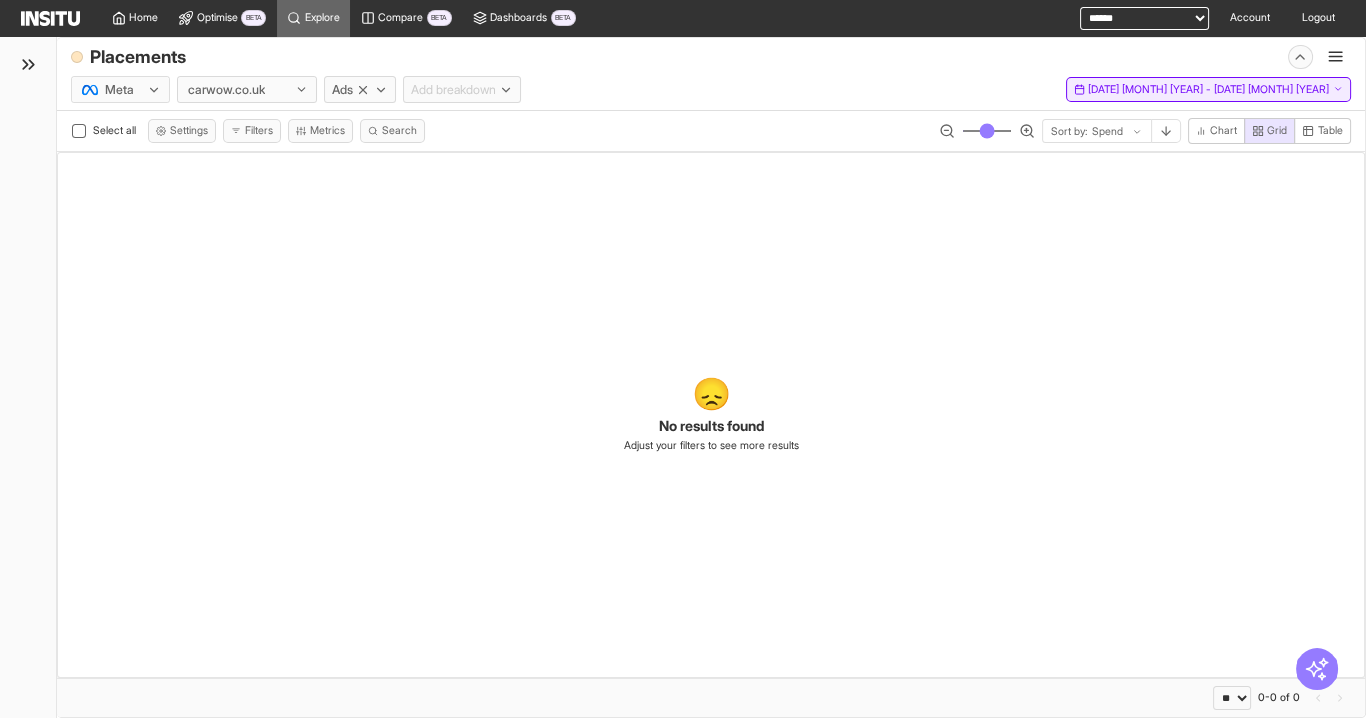 click on "[DATE] [MONTH] [YEAR] - [DATE] [MONTH] [YEAR]" at bounding box center [1208, 90] 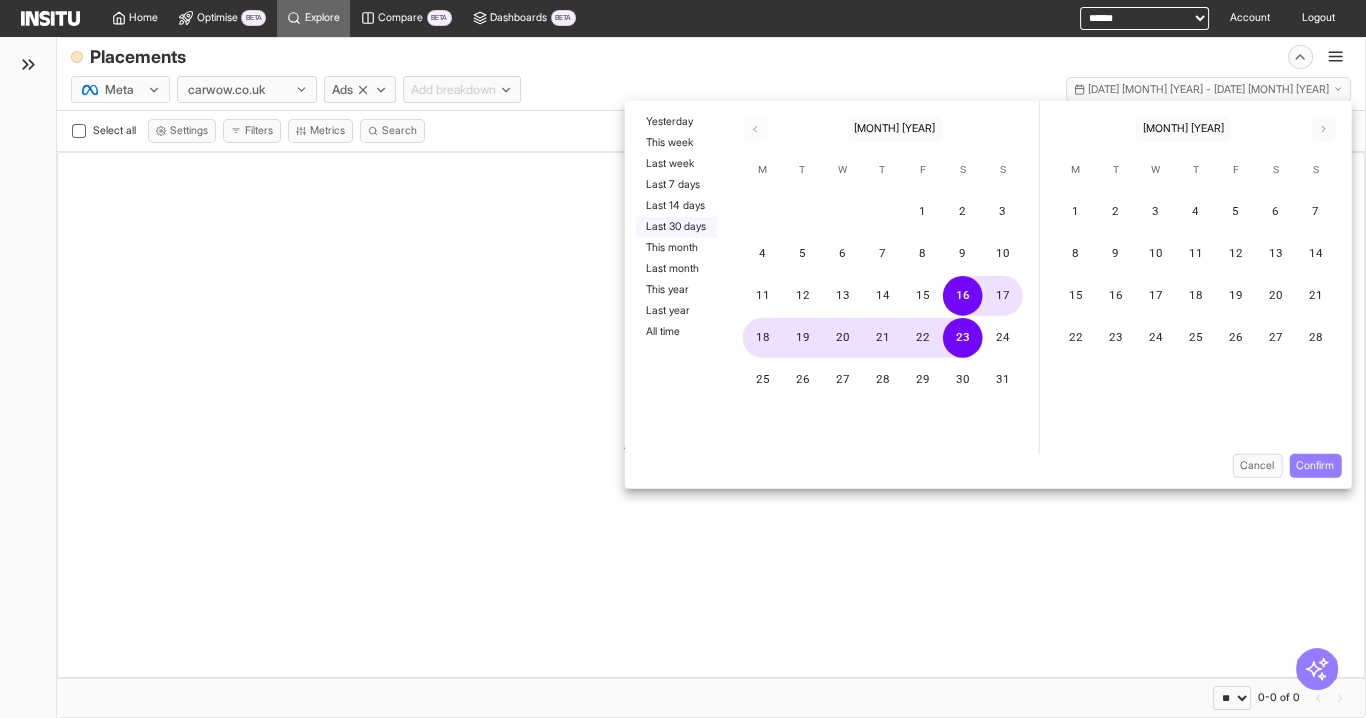 click on "Last 30 days" at bounding box center [675, 226] 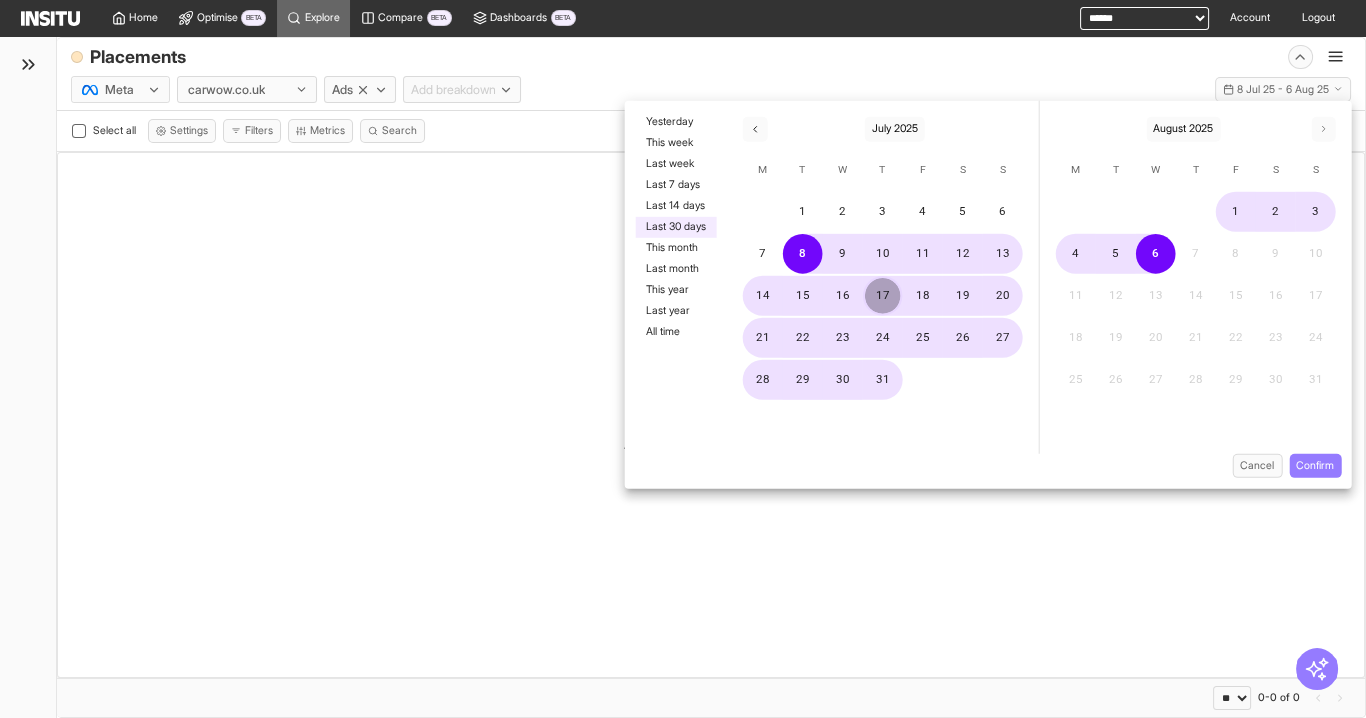 click on "17" at bounding box center [883, 296] 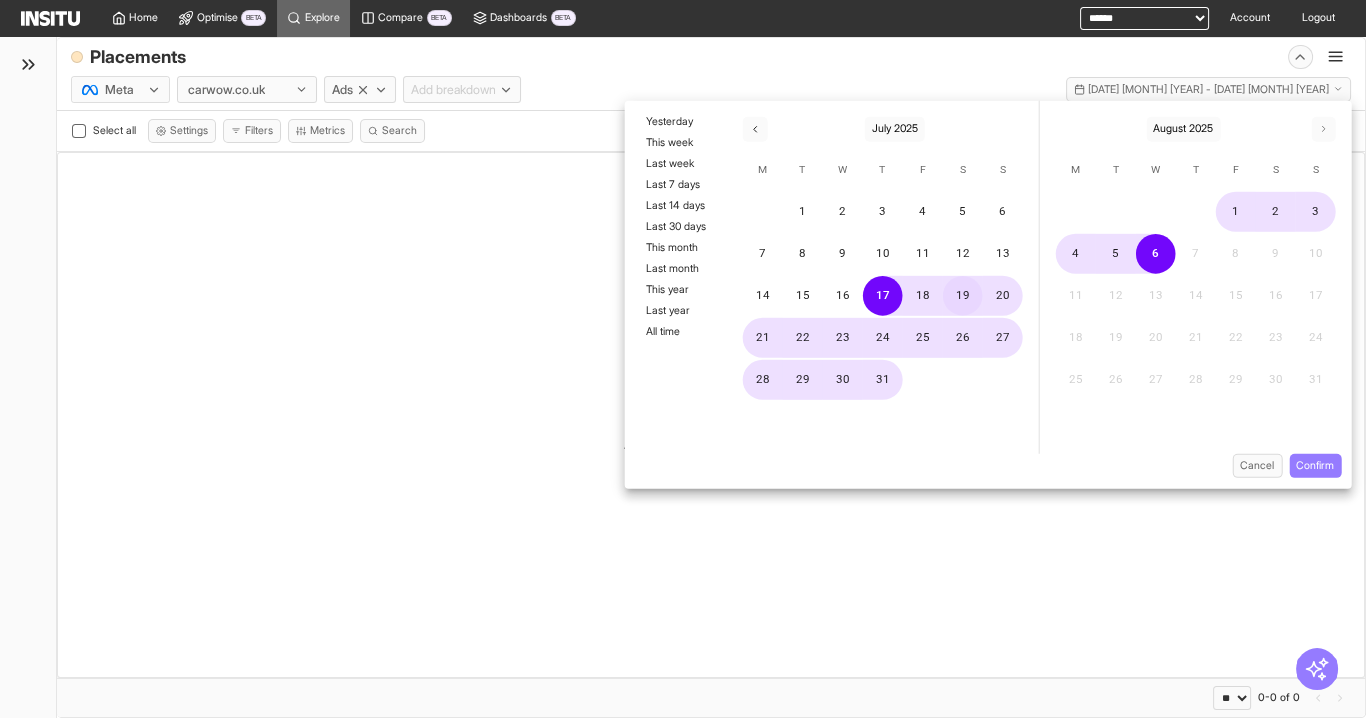 click on "19" at bounding box center (963, 296) 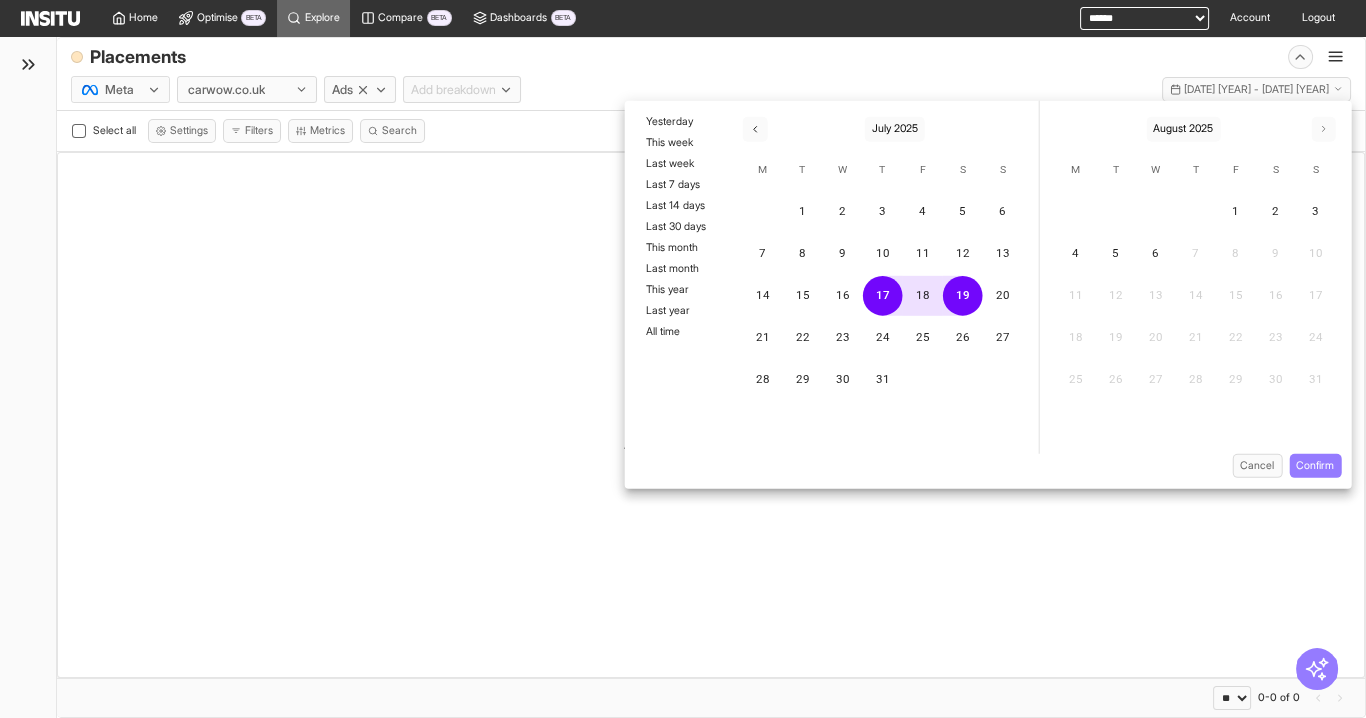 click on "[NUMBERS]" at bounding box center [1196, 321] 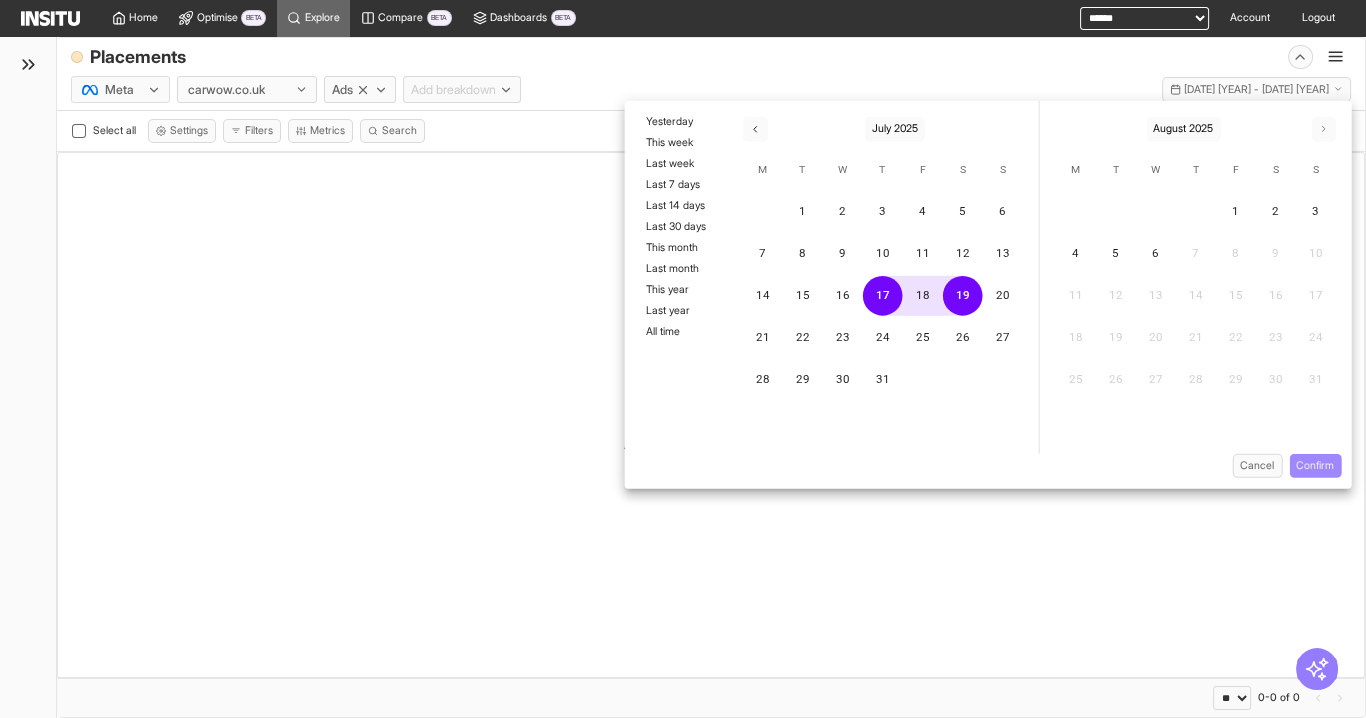 click on "Confirm" at bounding box center [1315, 465] 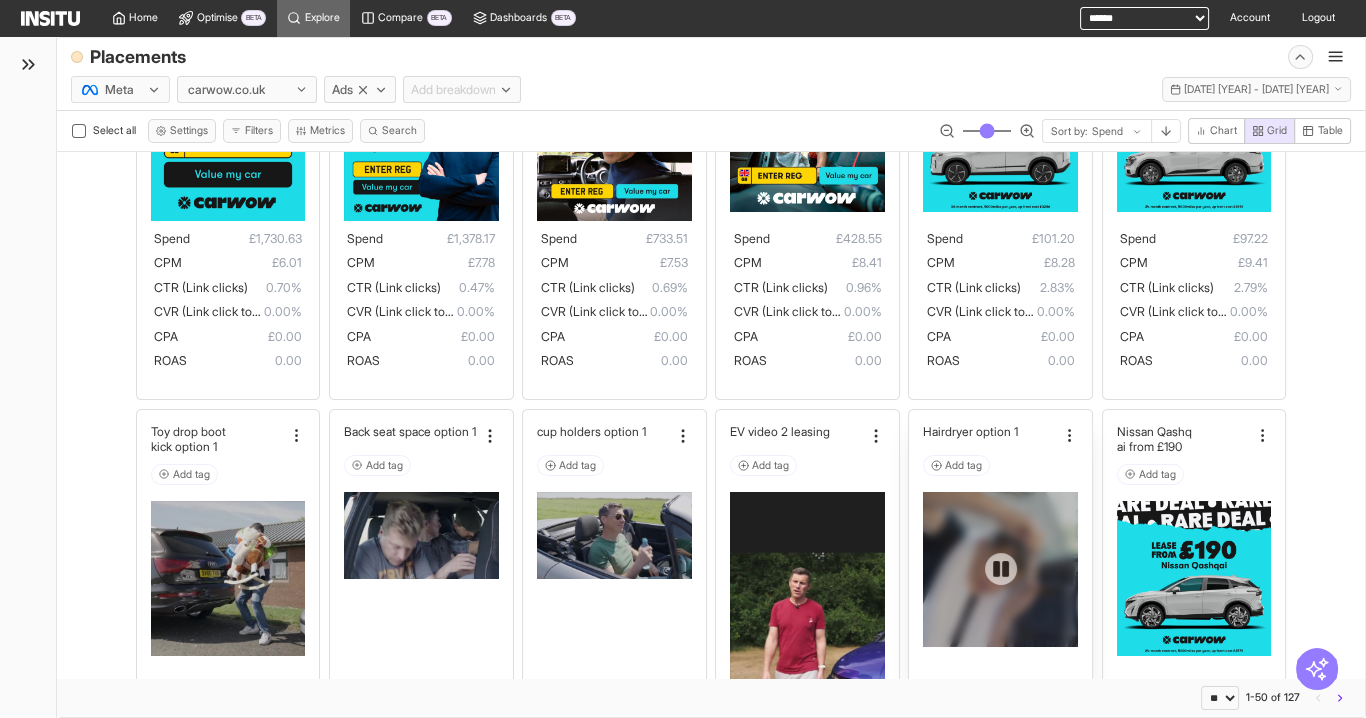 scroll, scrollTop: 0, scrollLeft: 0, axis: both 